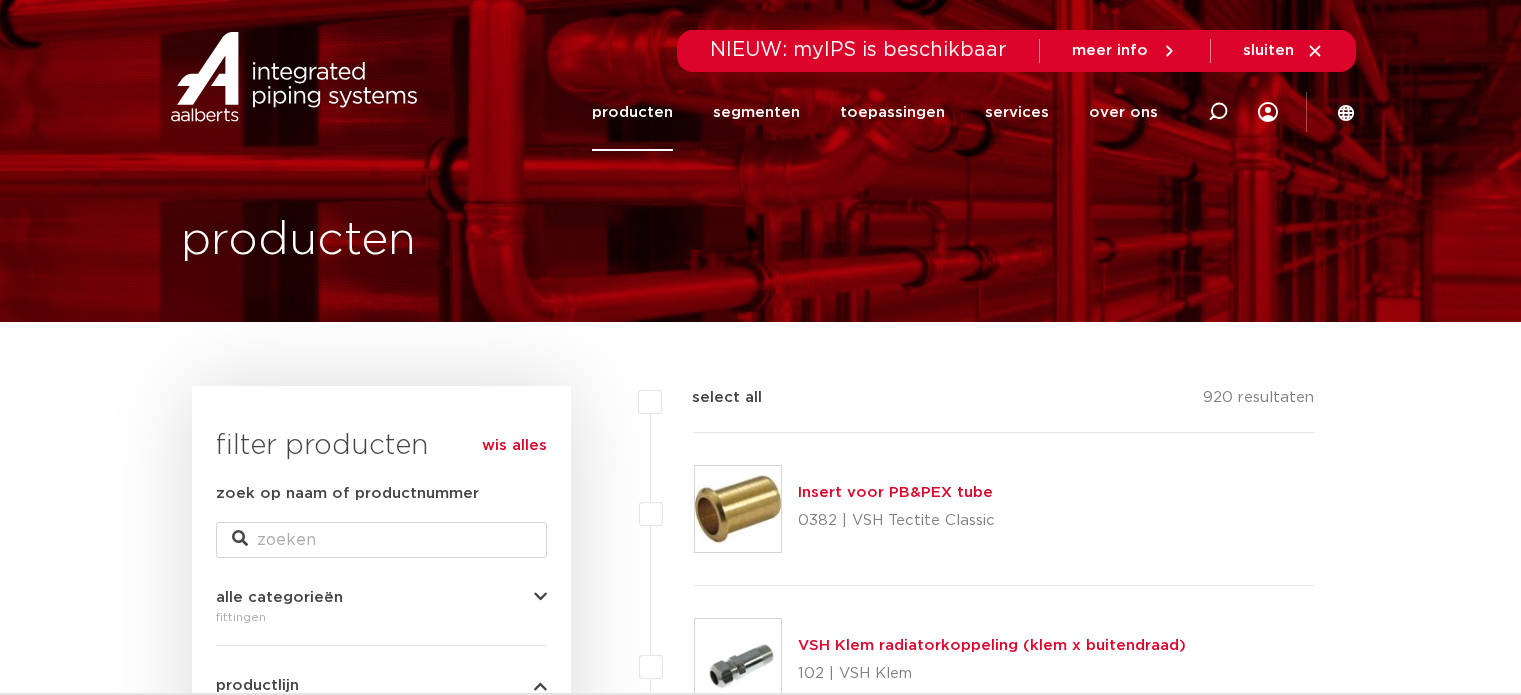 scroll, scrollTop: 0, scrollLeft: 0, axis: both 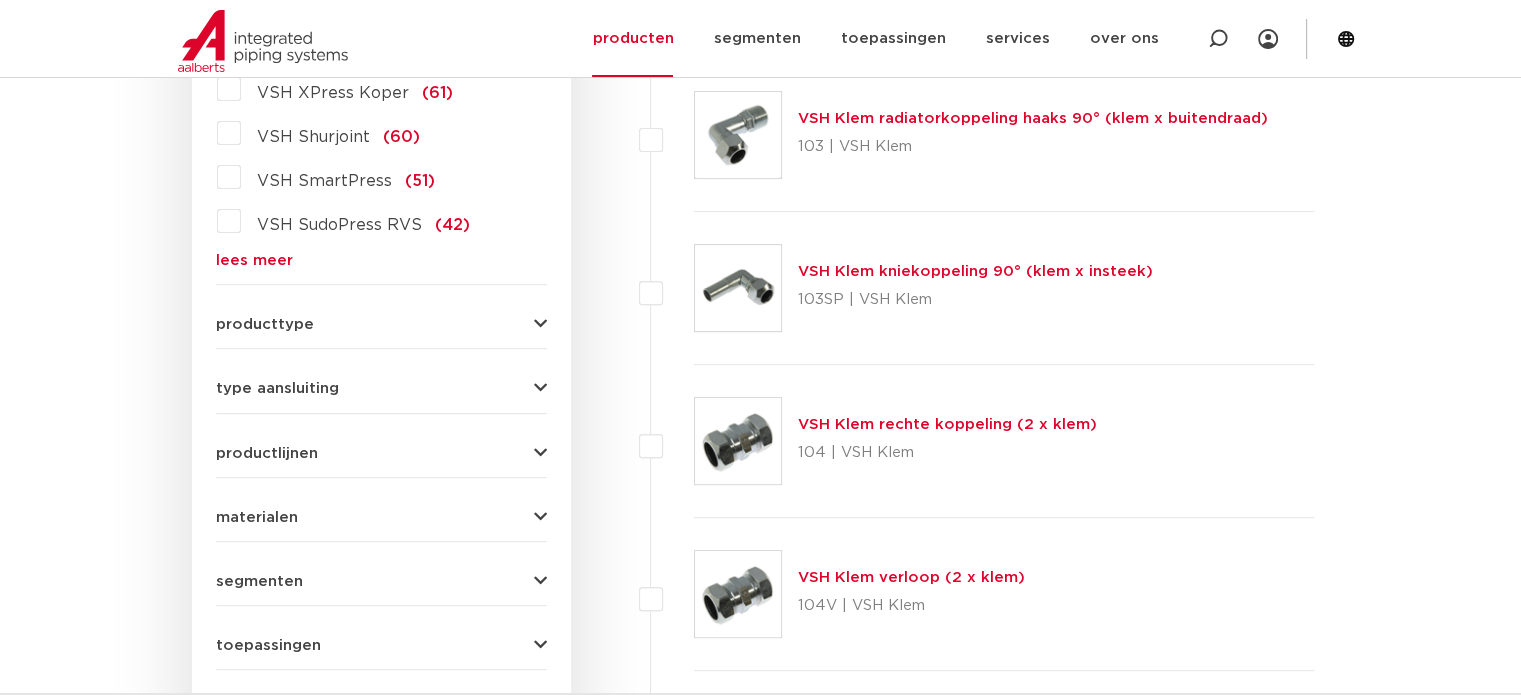 click on "type aansluiting
press
(498)
buiseind
(137)
Rp - binnendraad cilindrisch (BSPT)
(111)
insteek
(97)
R - buitendraad gas conisch (BSPT)
(88)
knel
(88)
G - binnendraad gas cilindrisch (BSPP)
(61)
groef
(38)" at bounding box center (381, 380) 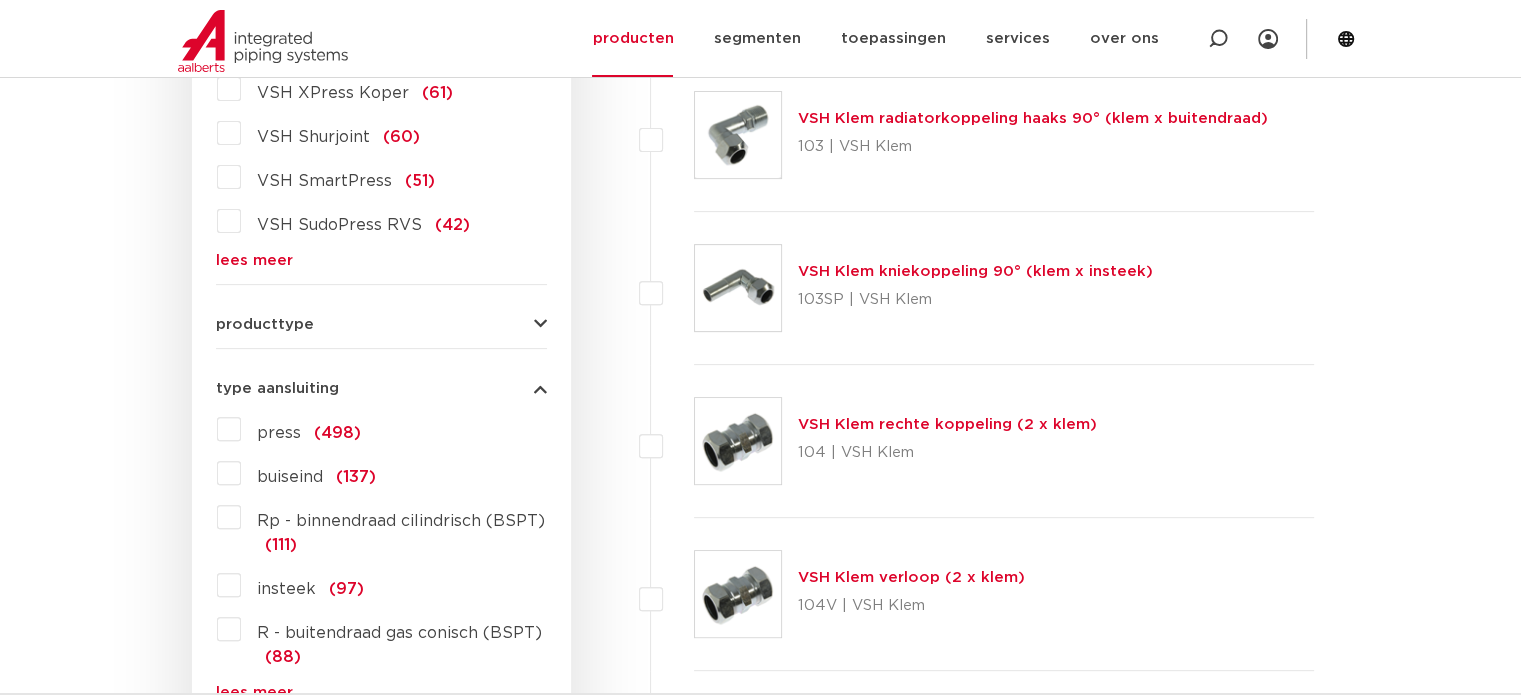 type 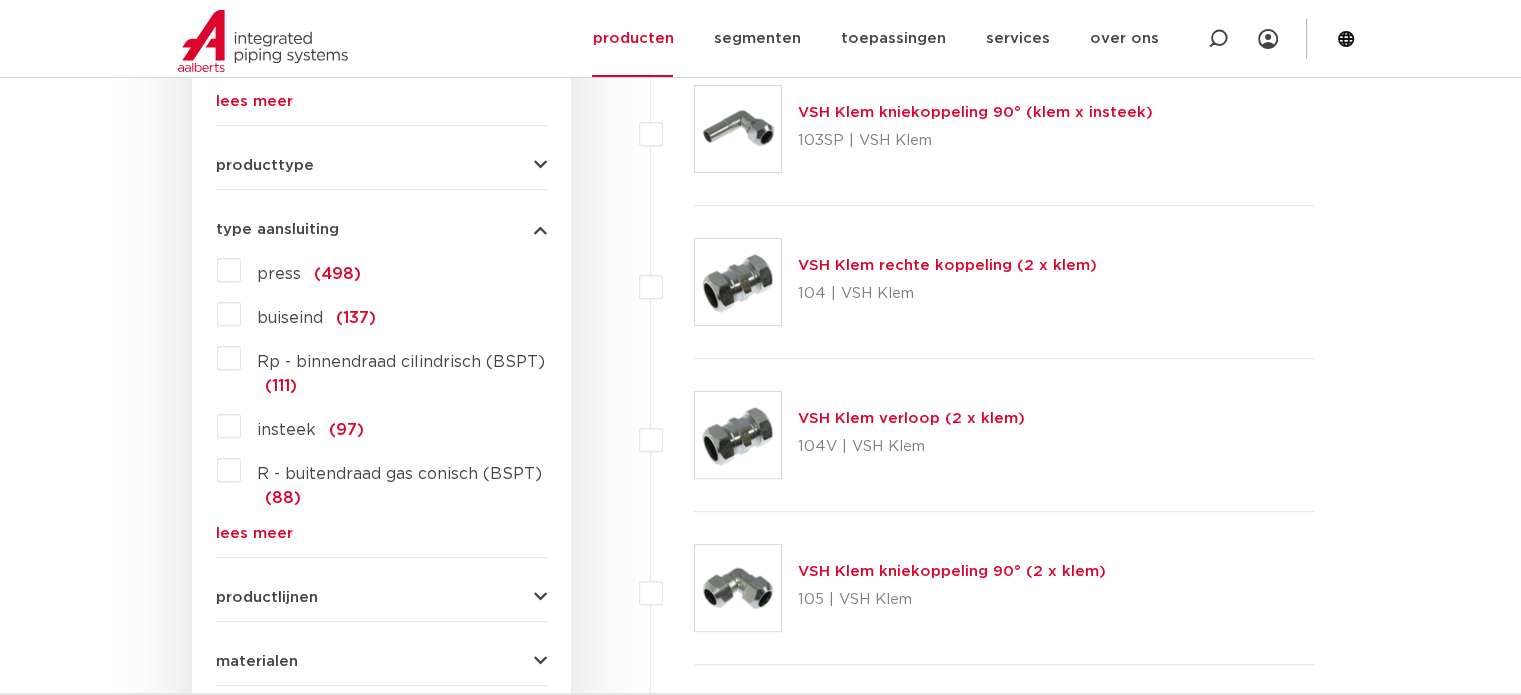 scroll, scrollTop: 840, scrollLeft: 0, axis: vertical 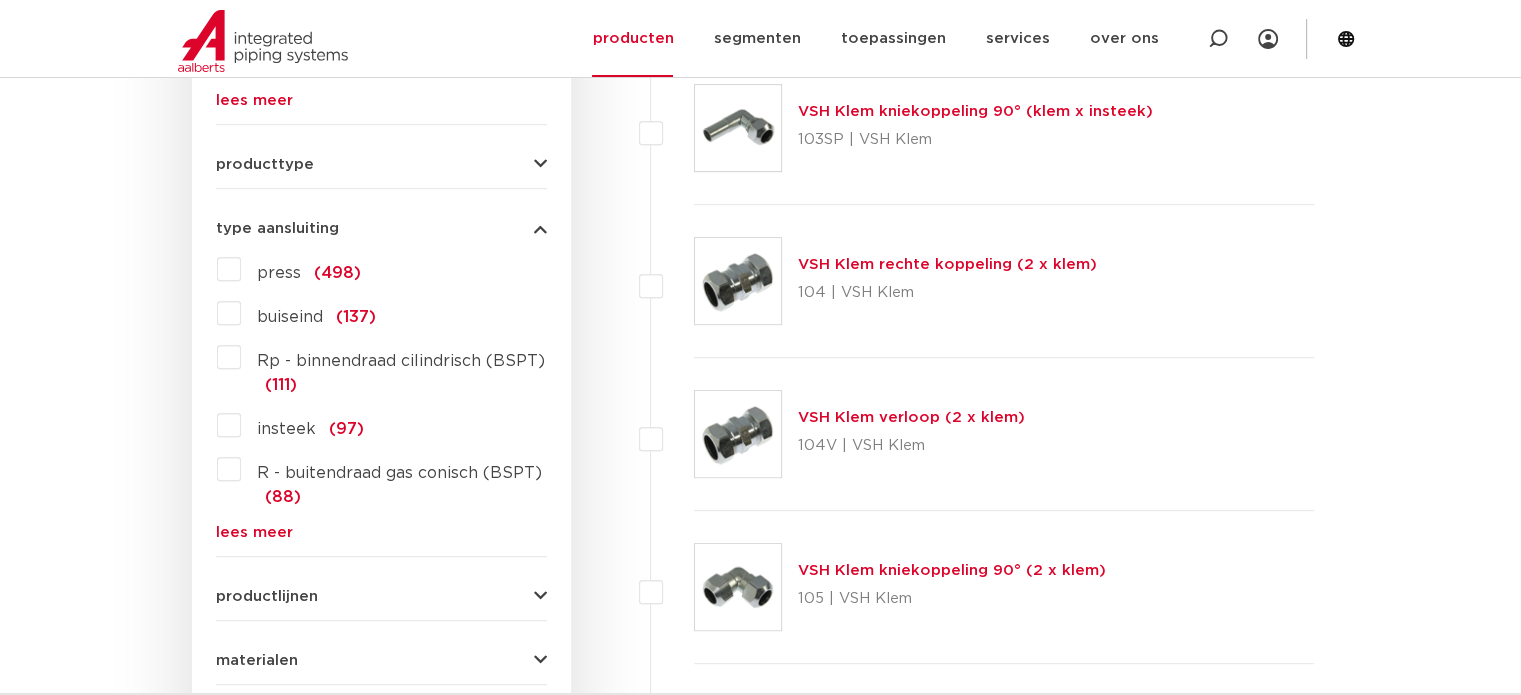 click on "lees meer" at bounding box center (381, 532) 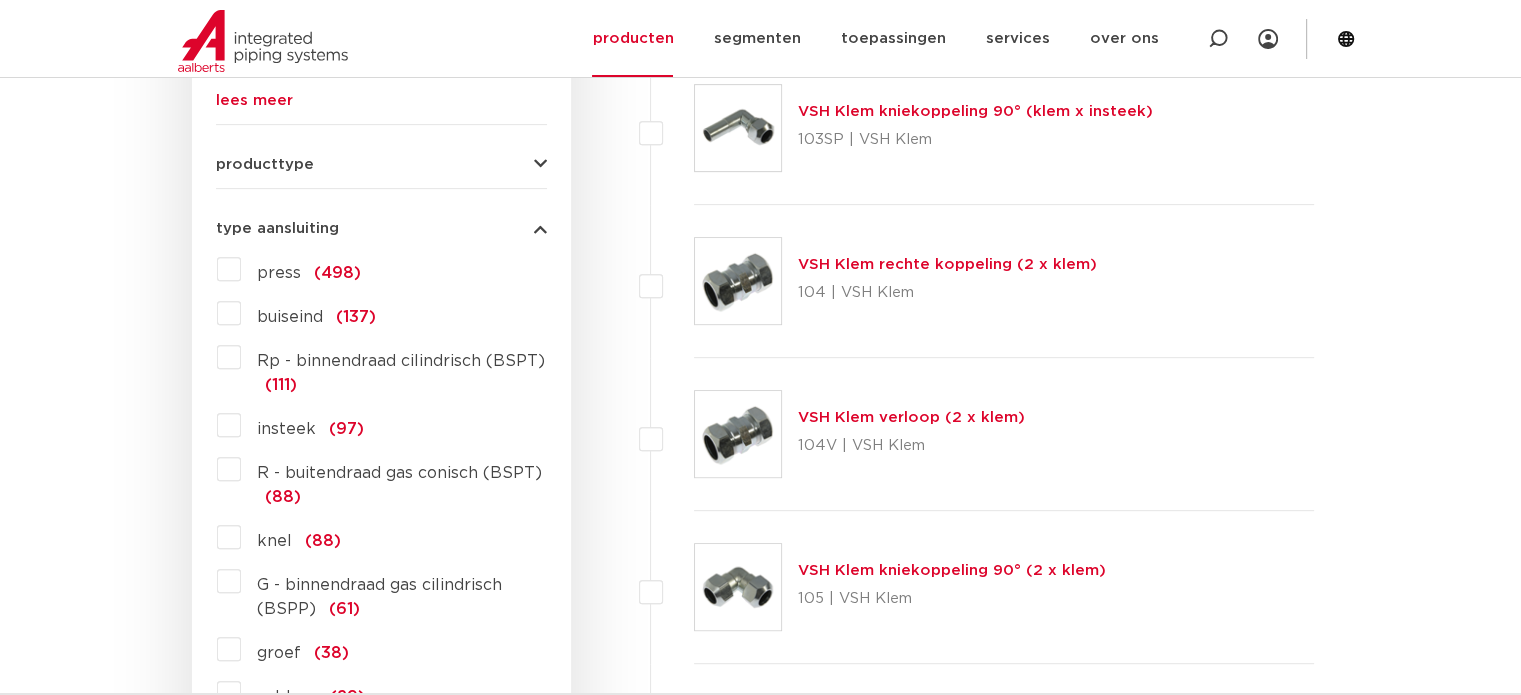click on "knel
(88)" at bounding box center [291, 537] 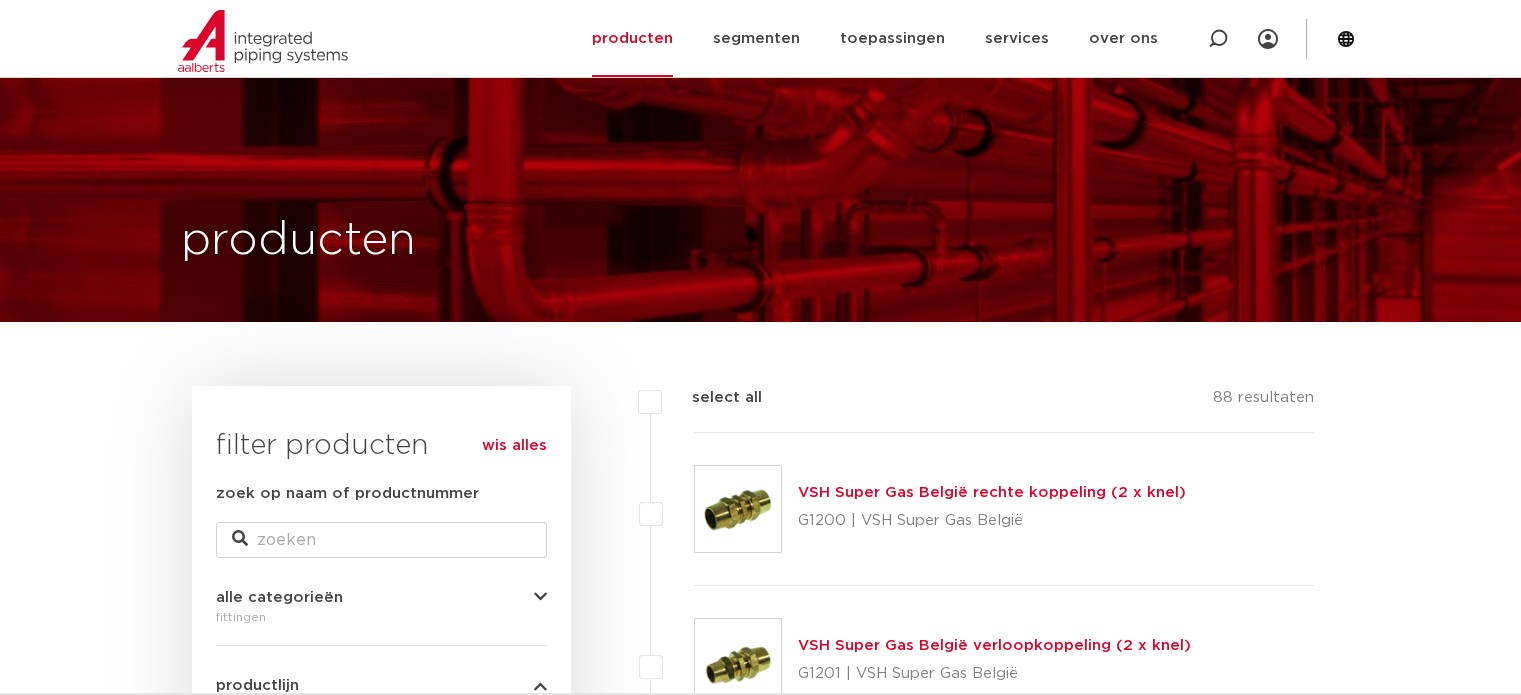 scroll, scrollTop: 836, scrollLeft: 0, axis: vertical 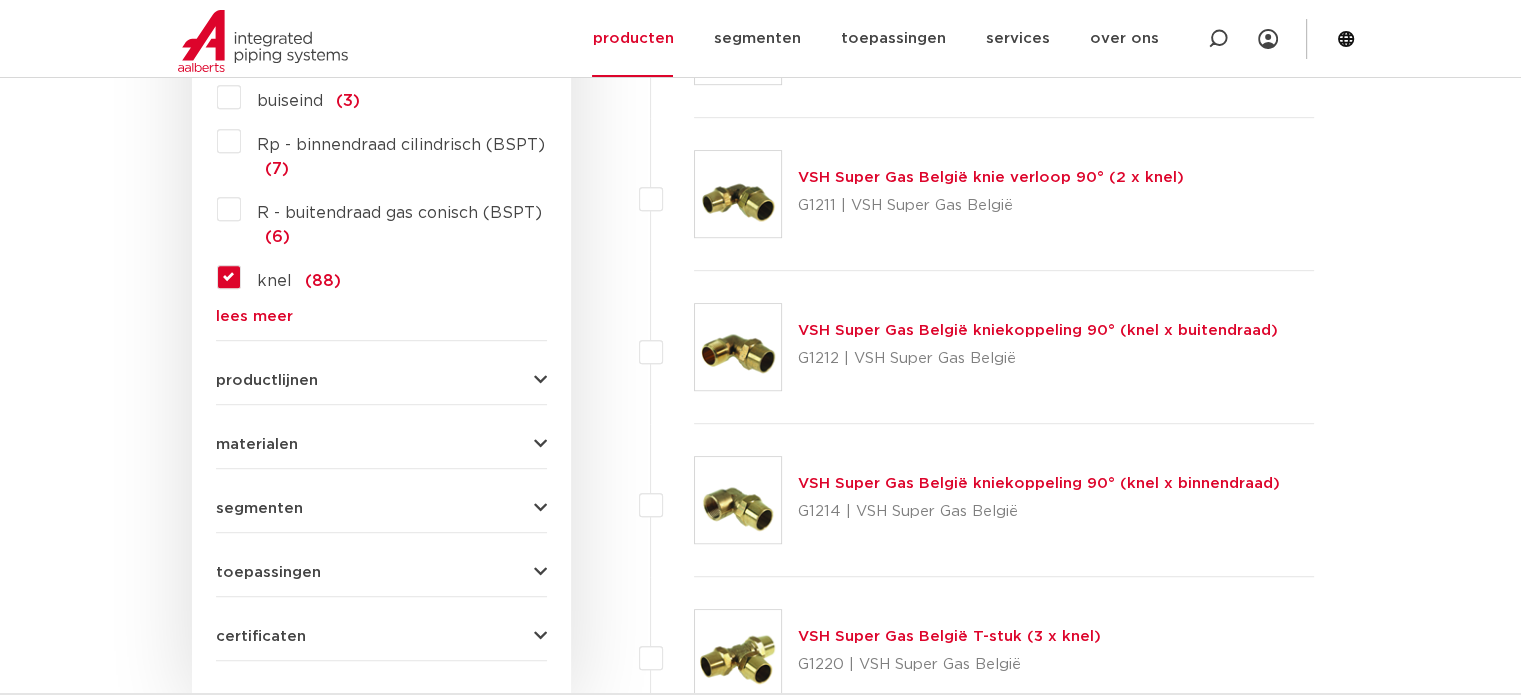 click on "toepassingen" at bounding box center (268, 572) 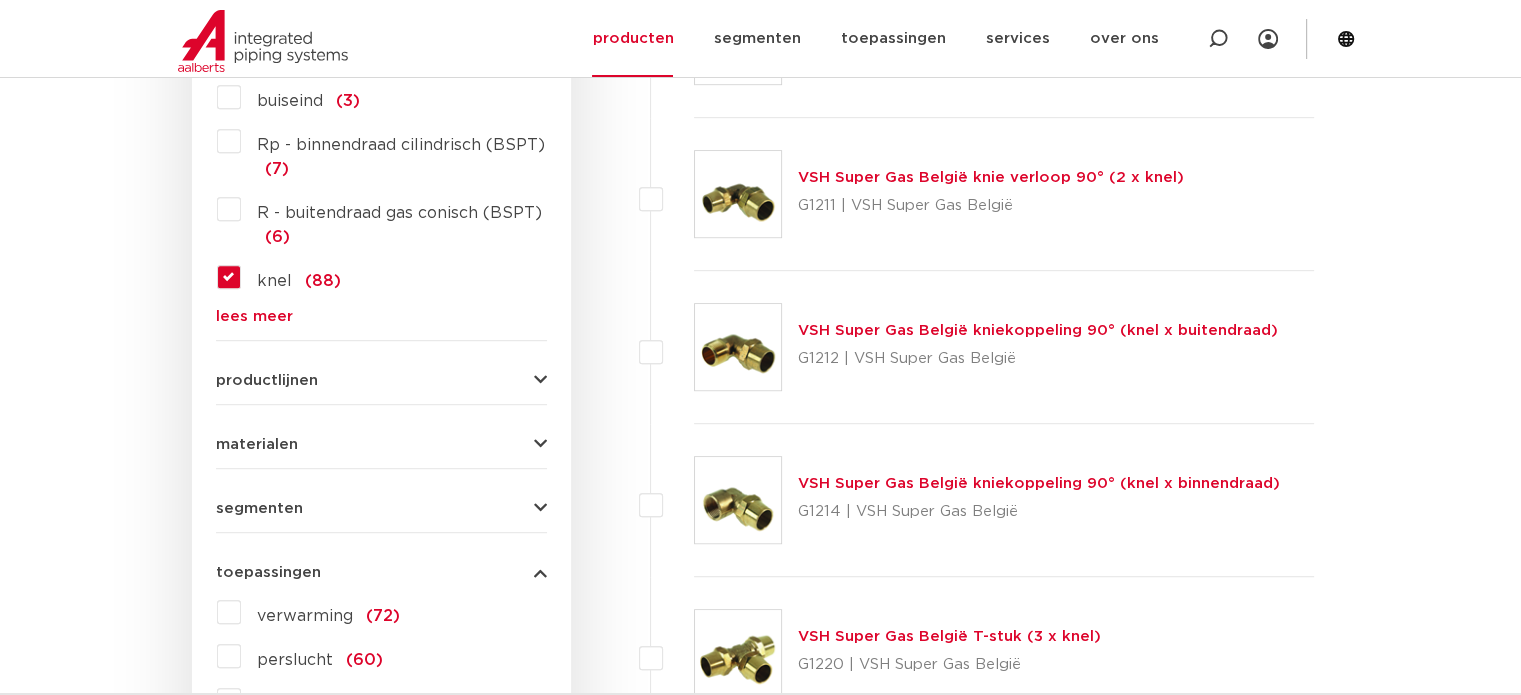 click on "verwarming
(72)" at bounding box center (320, 612) 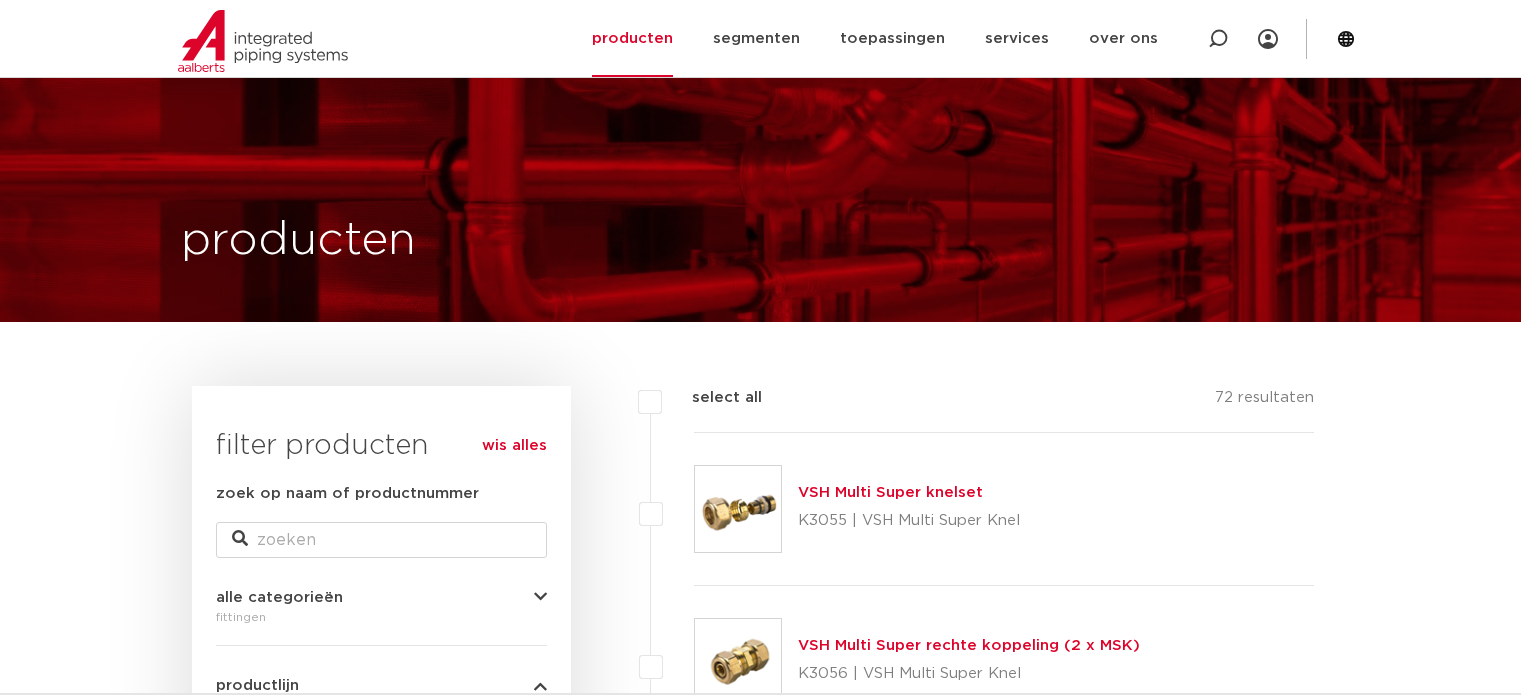 scroll, scrollTop: 1044, scrollLeft: 0, axis: vertical 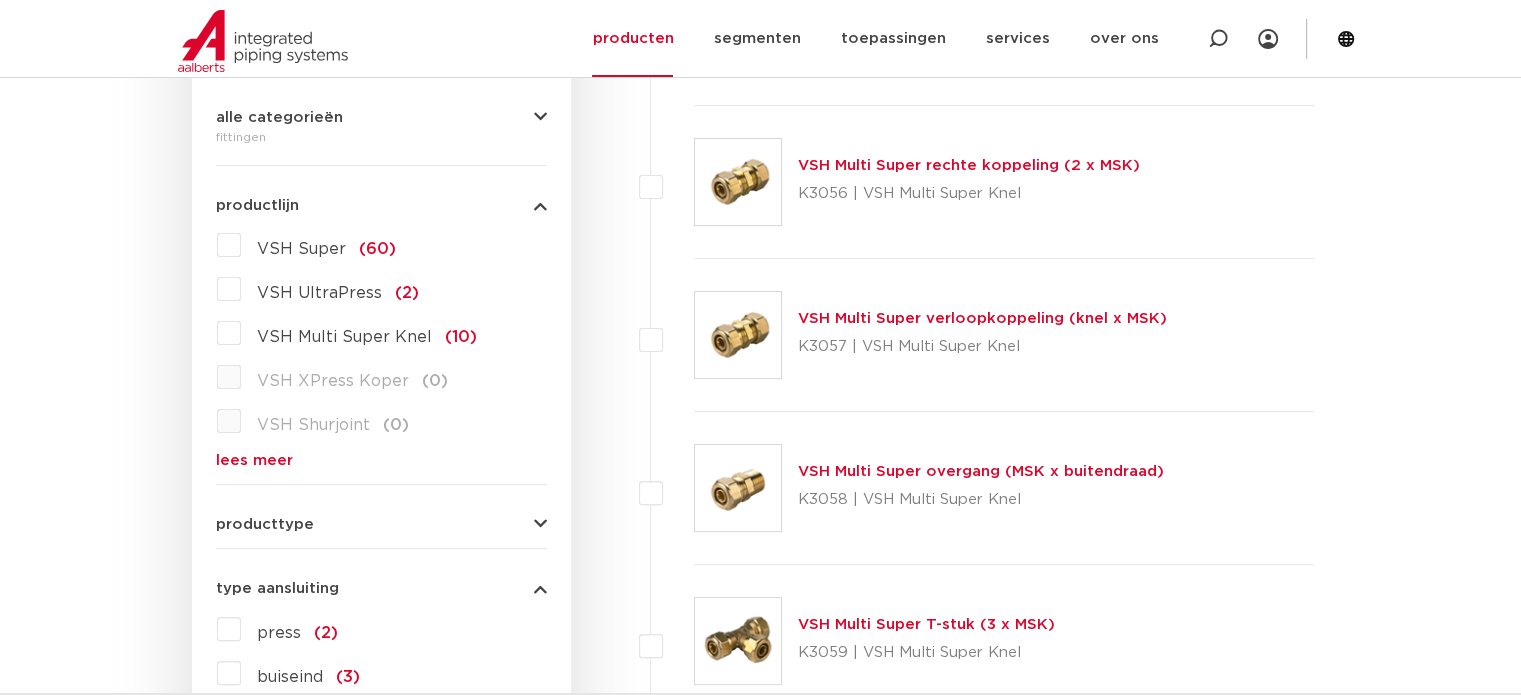 click on "VSH Super
(60)" at bounding box center (318, 245) 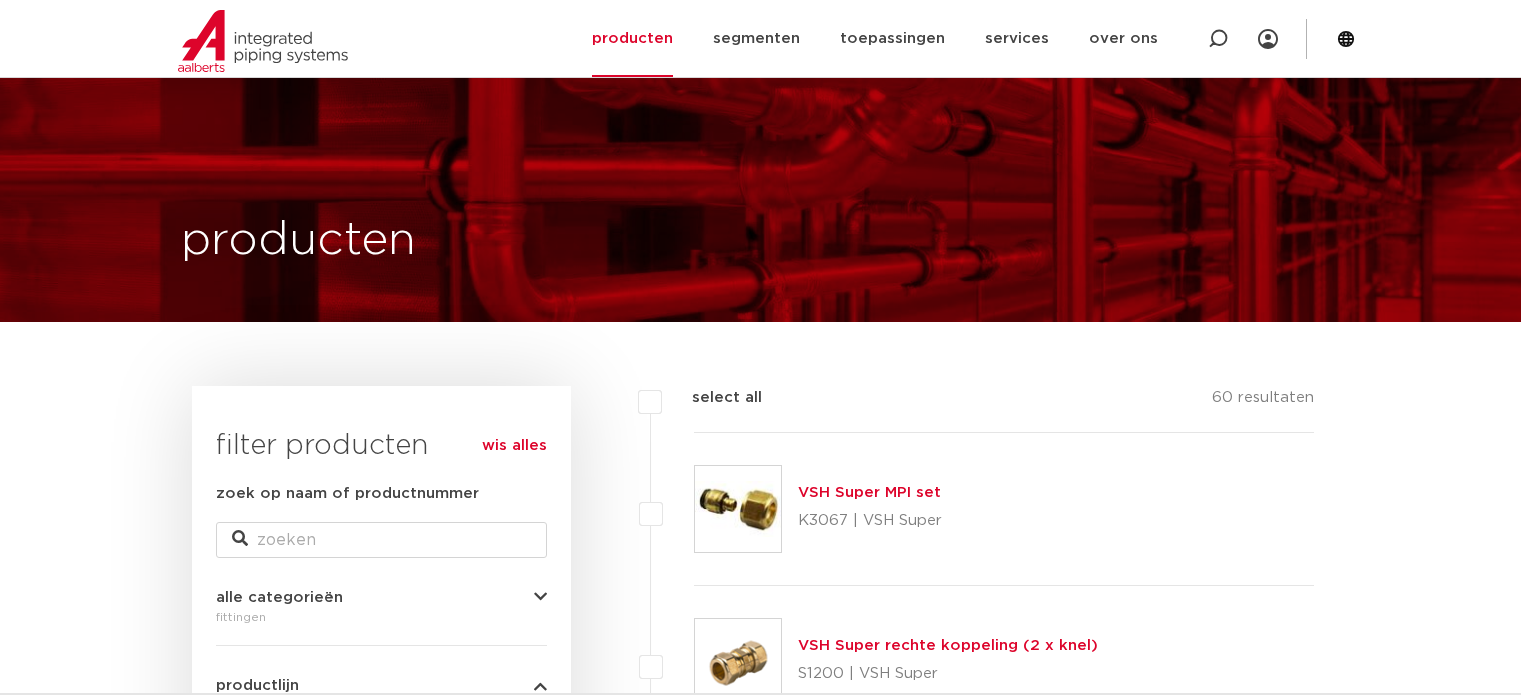scroll, scrollTop: 480, scrollLeft: 0, axis: vertical 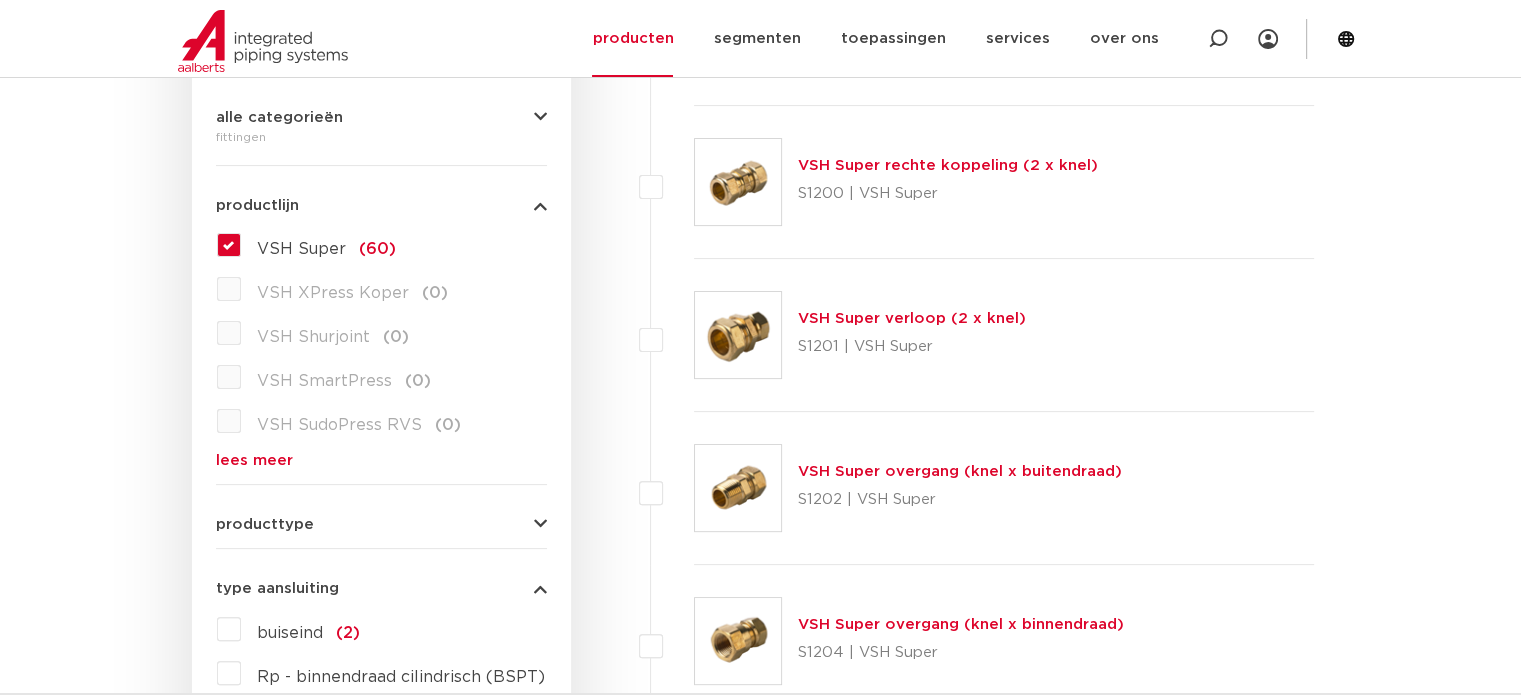 click on "S1202
| VSH Super" at bounding box center (960, 500) 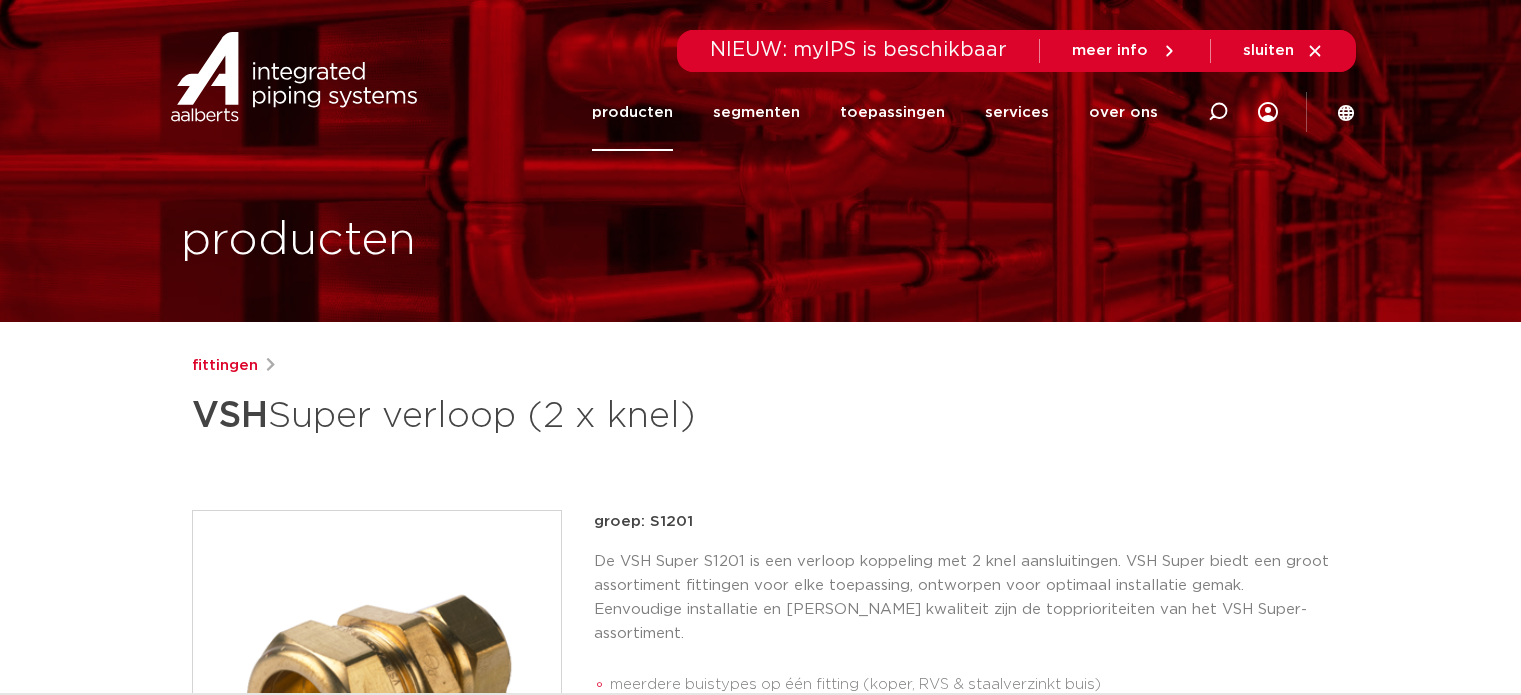 scroll, scrollTop: 0, scrollLeft: 0, axis: both 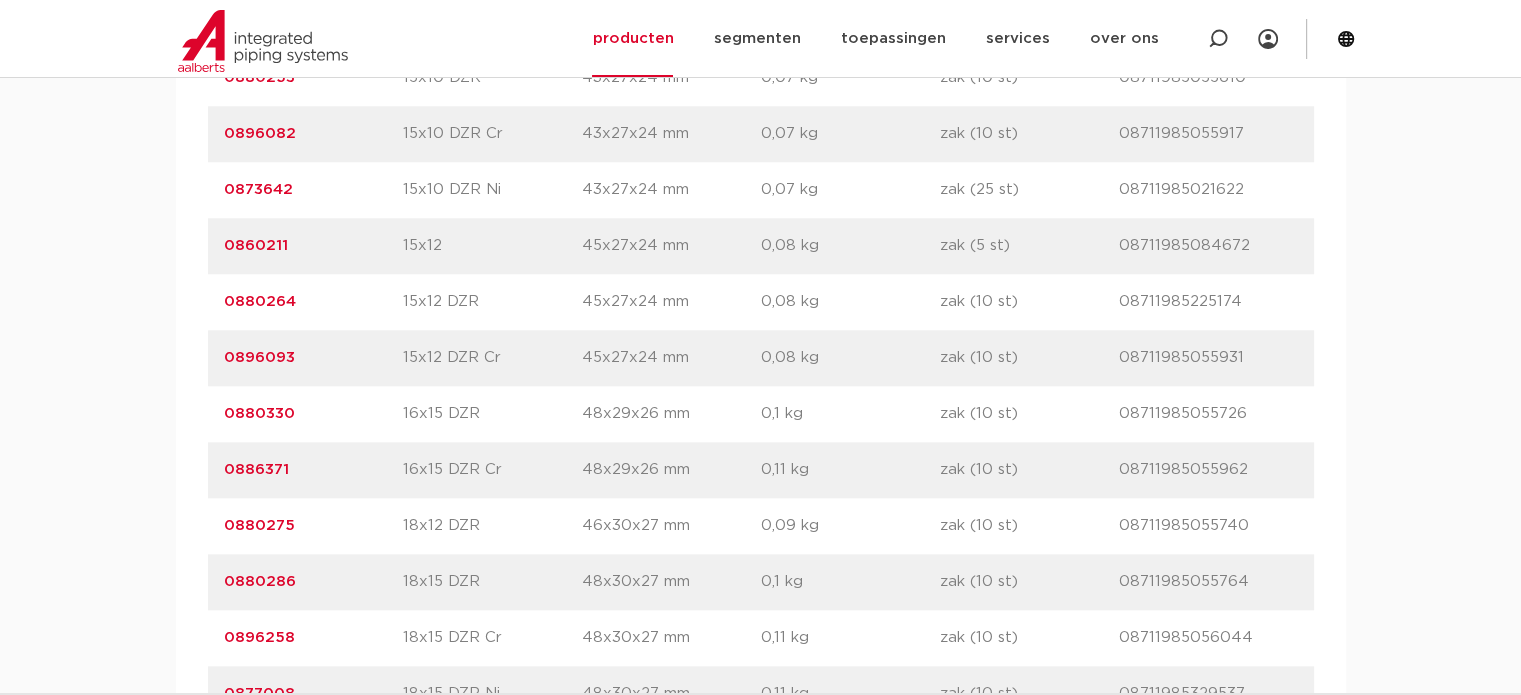 click on "0880330" at bounding box center (259, 413) 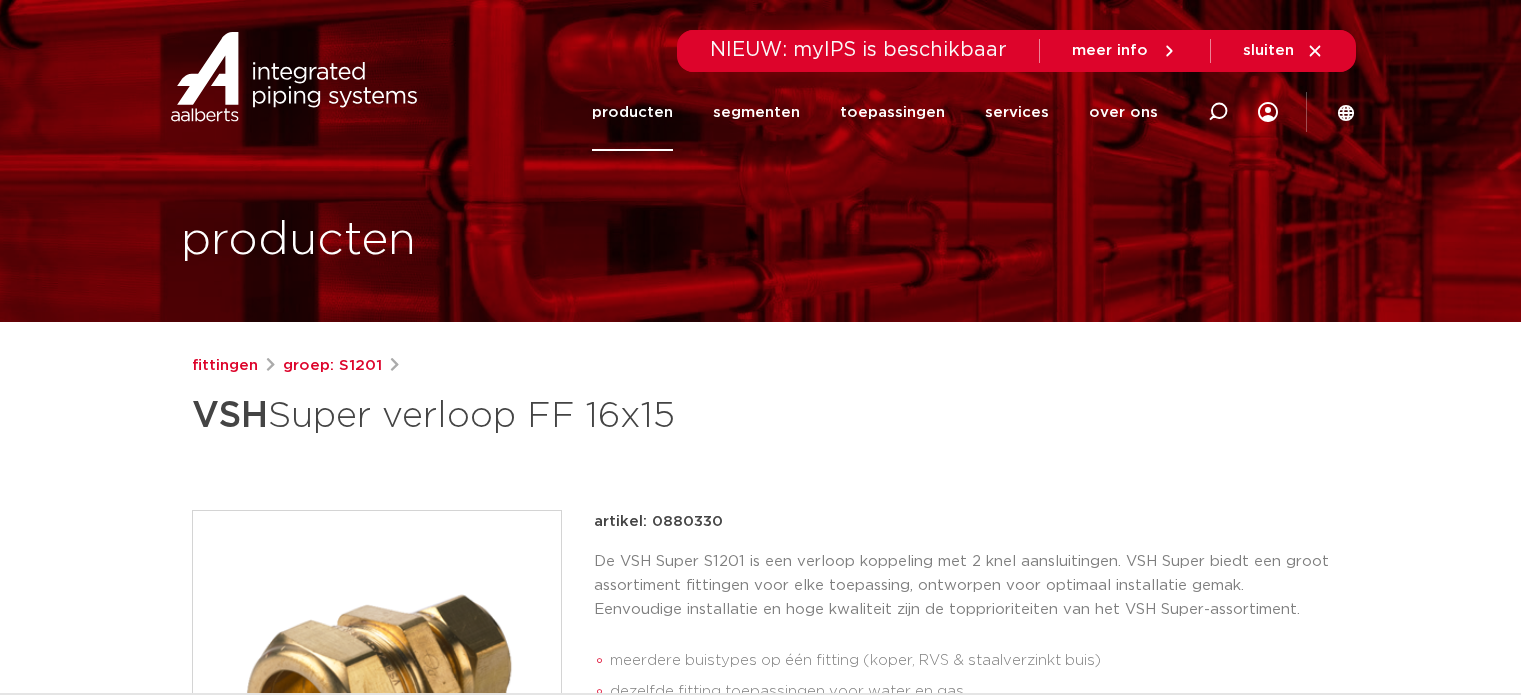 scroll, scrollTop: 0, scrollLeft: 0, axis: both 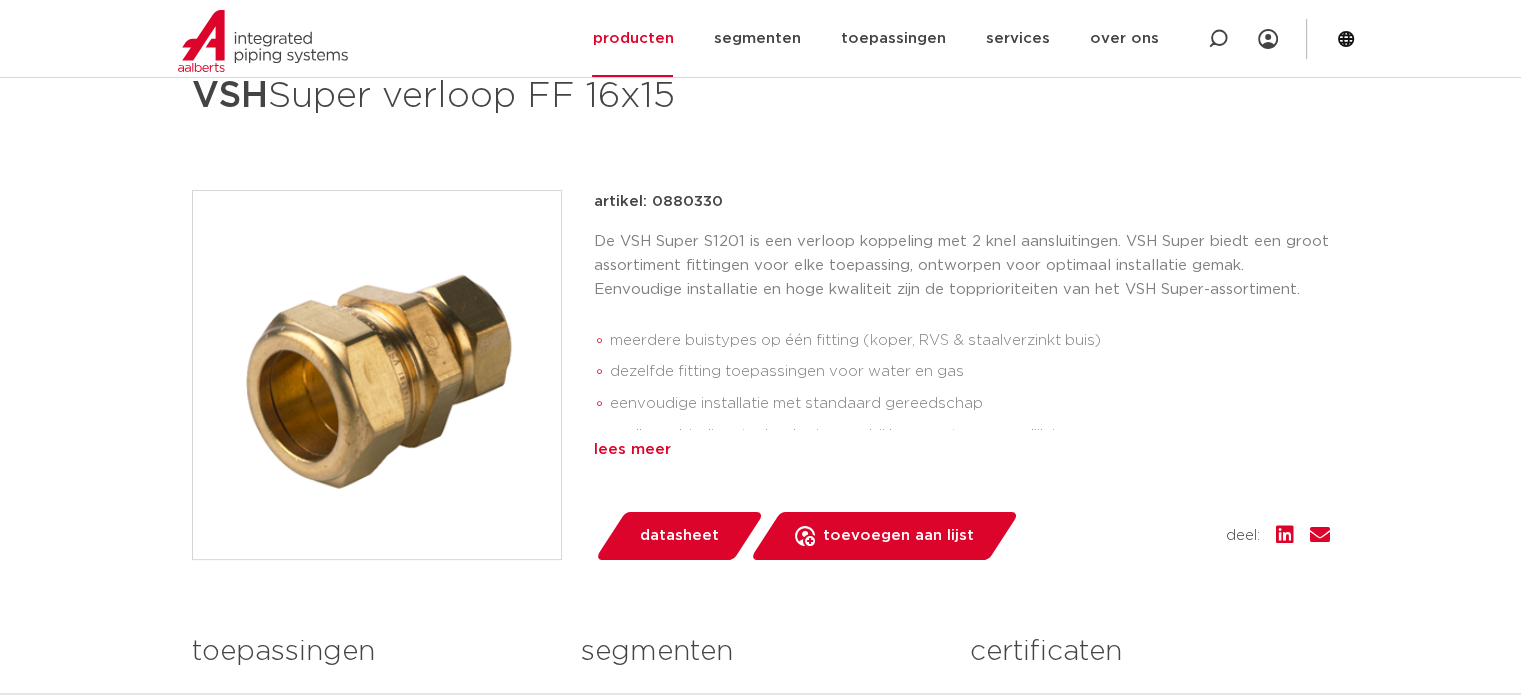 click on "lees meer" at bounding box center [962, 450] 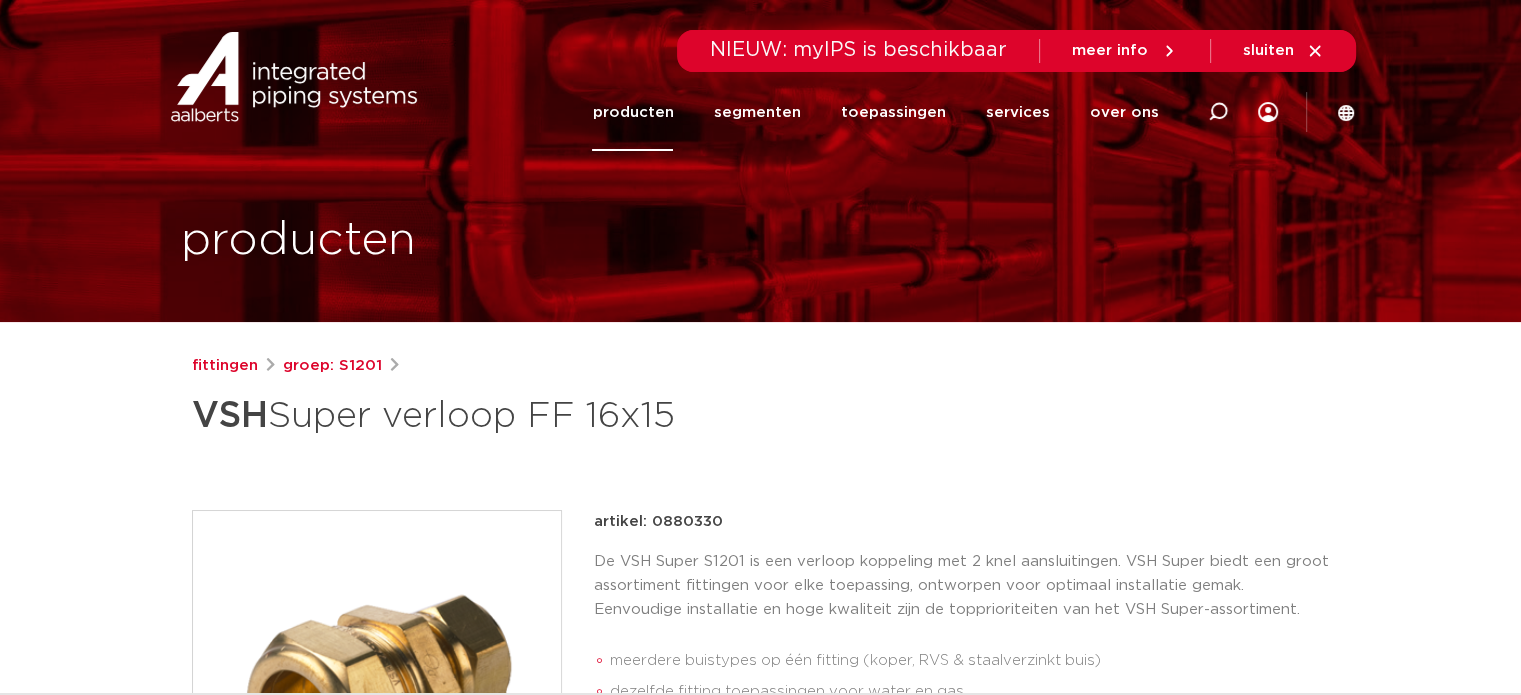scroll, scrollTop: 0, scrollLeft: 0, axis: both 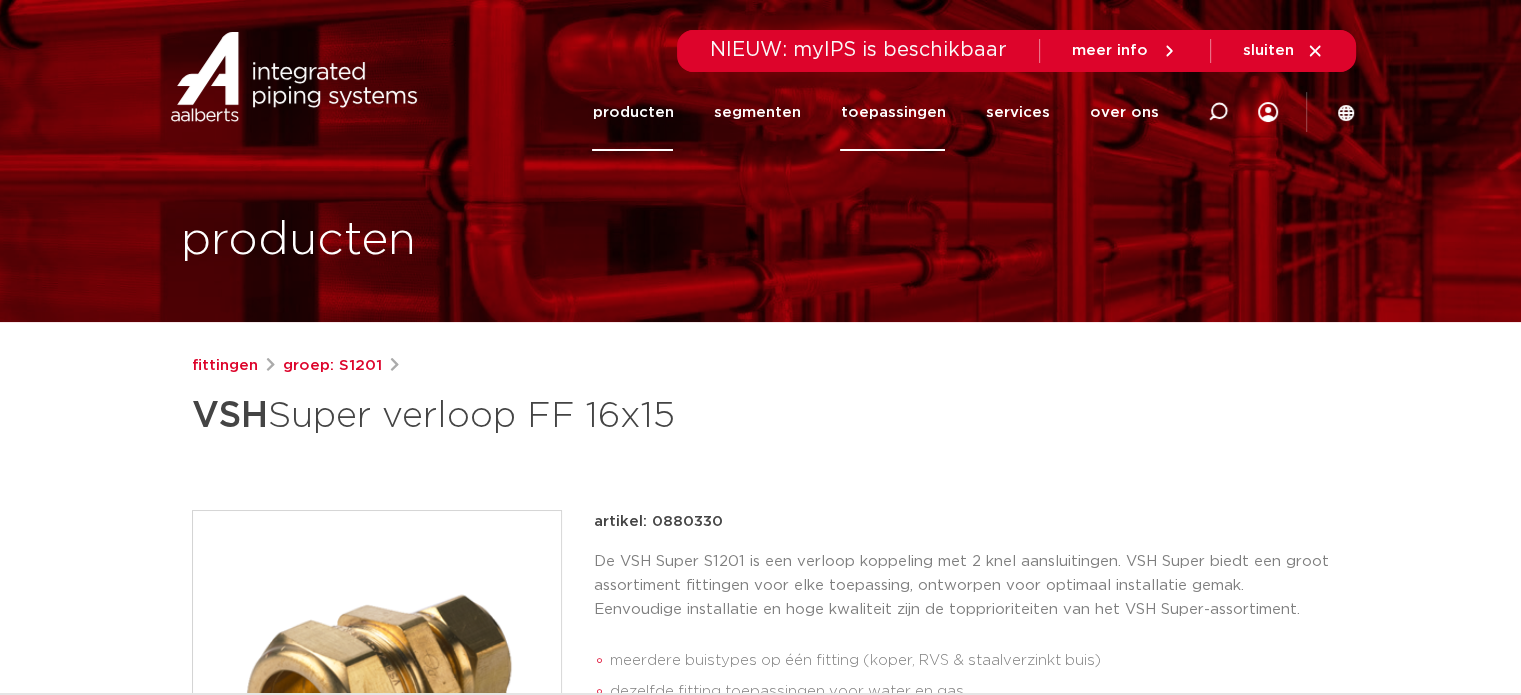 click on "toepassingen" 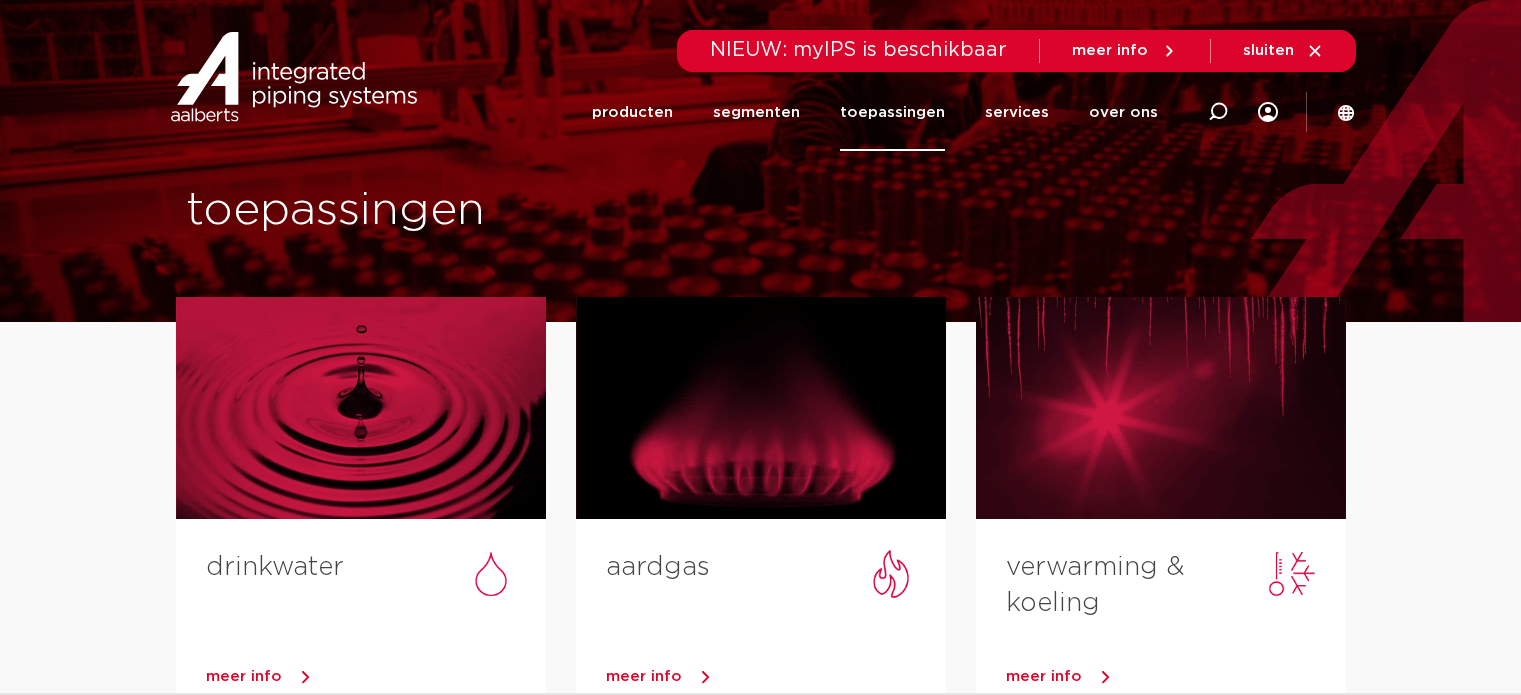 scroll, scrollTop: 0, scrollLeft: 0, axis: both 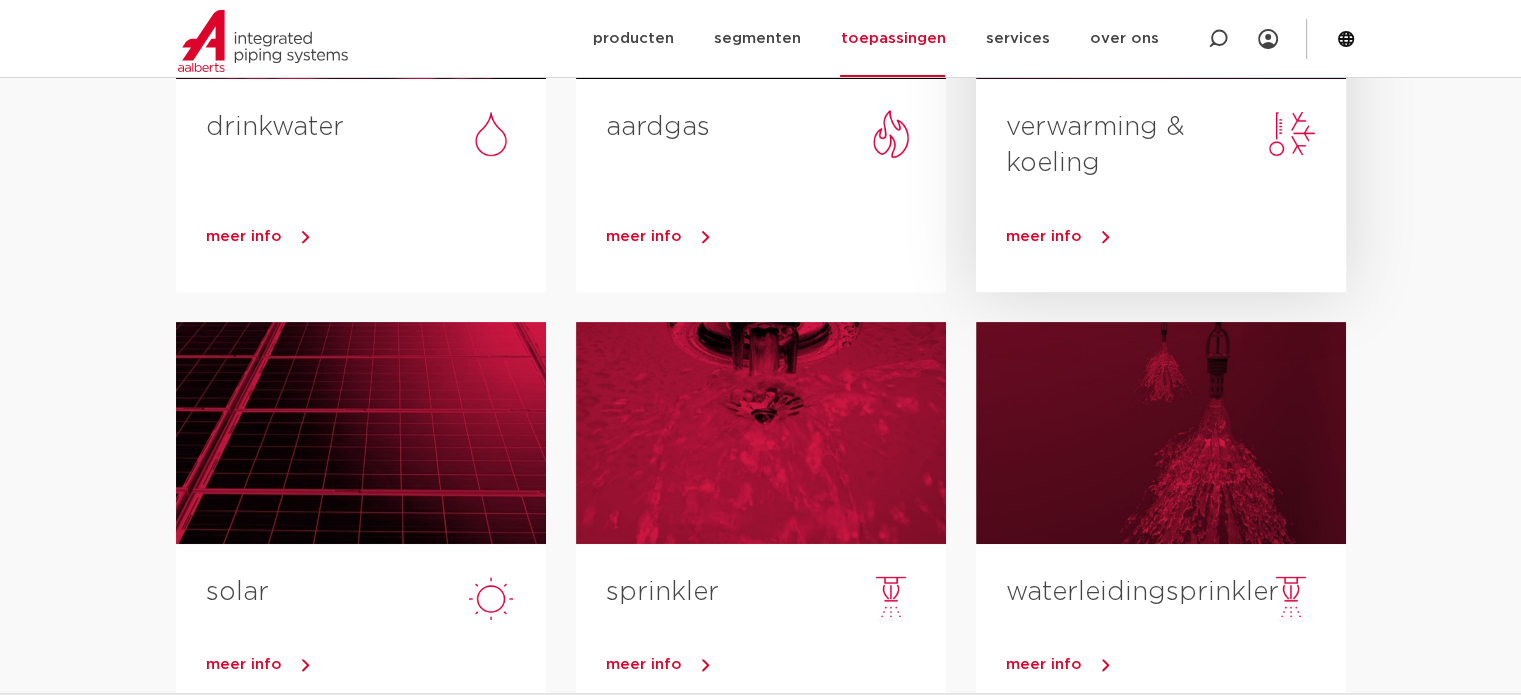 click on "meer info" at bounding box center [1044, 236] 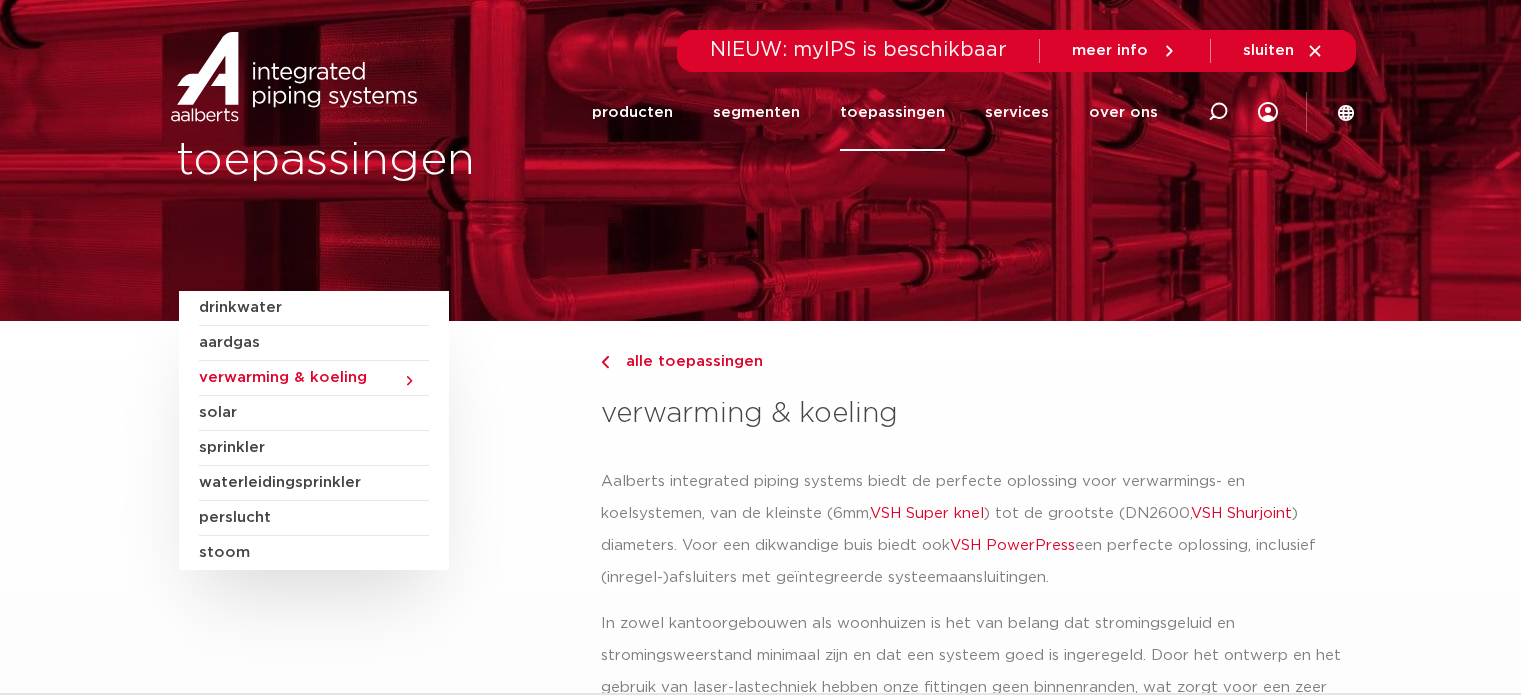 scroll, scrollTop: 0, scrollLeft: 0, axis: both 